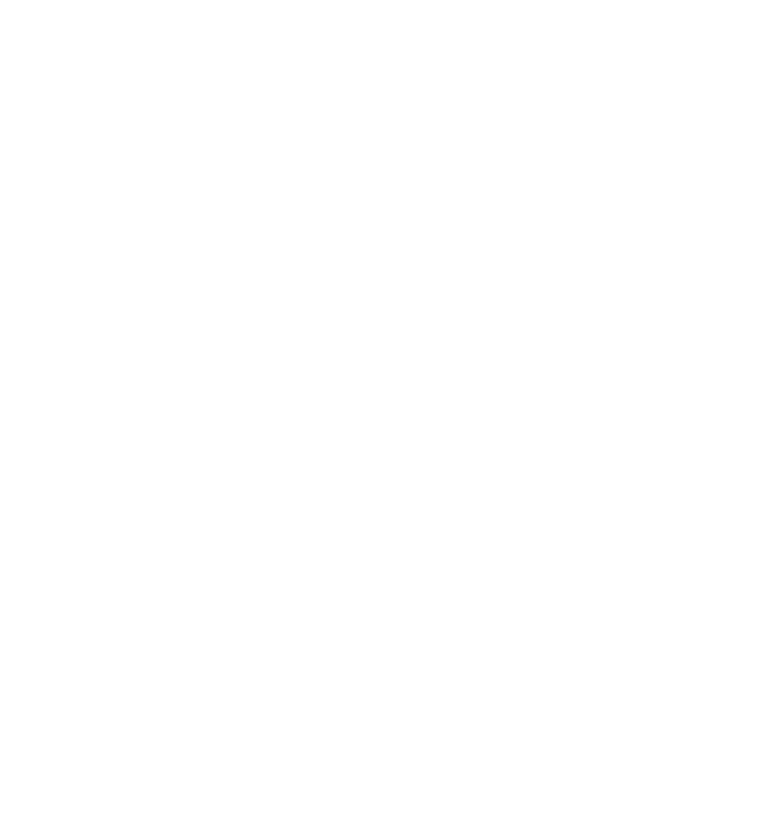 scroll, scrollTop: 0, scrollLeft: 0, axis: both 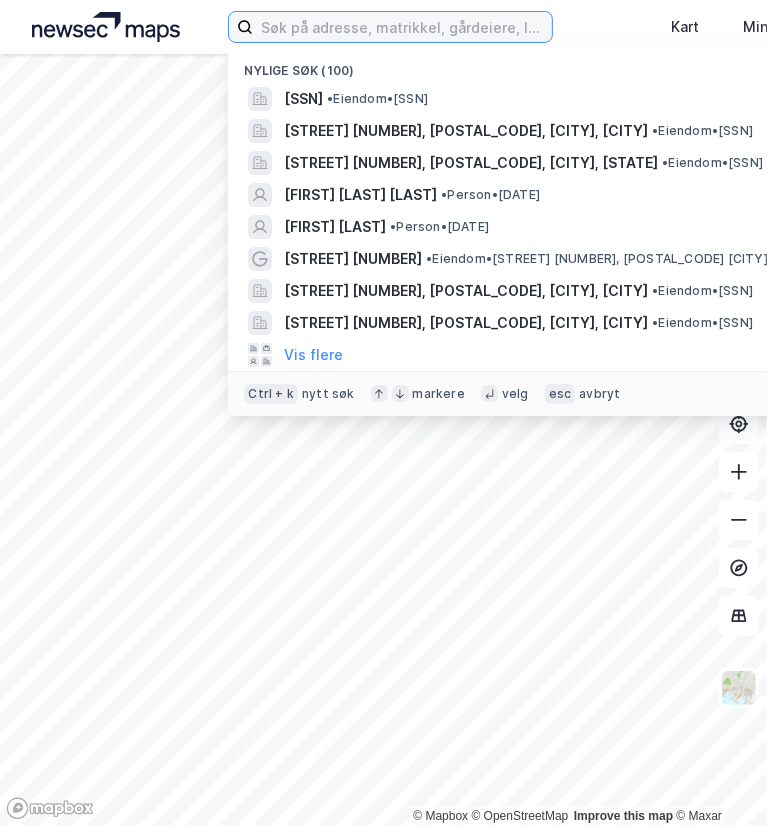 click at bounding box center (402, 27) 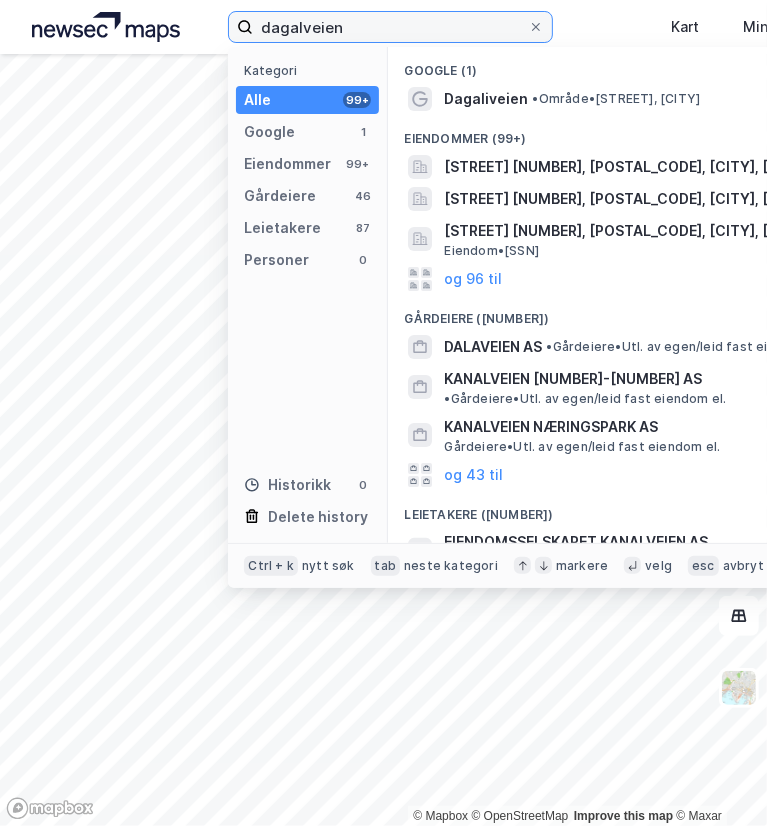 drag, startPoint x: 353, startPoint y: 34, endPoint x: 119, endPoint y: 29, distance: 234.0534 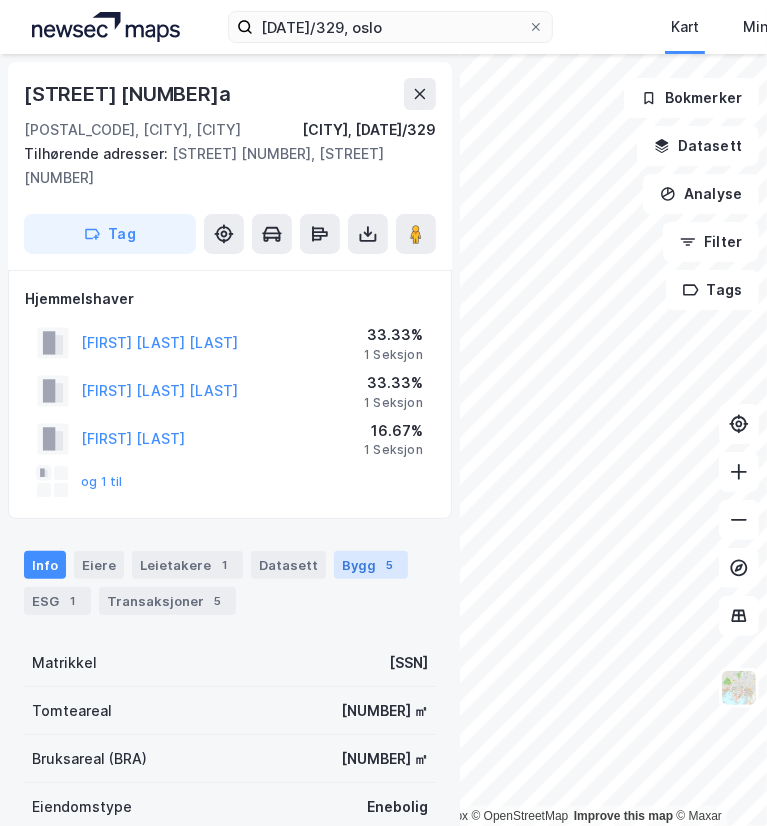 click on "Bygg 5" at bounding box center [371, 565] 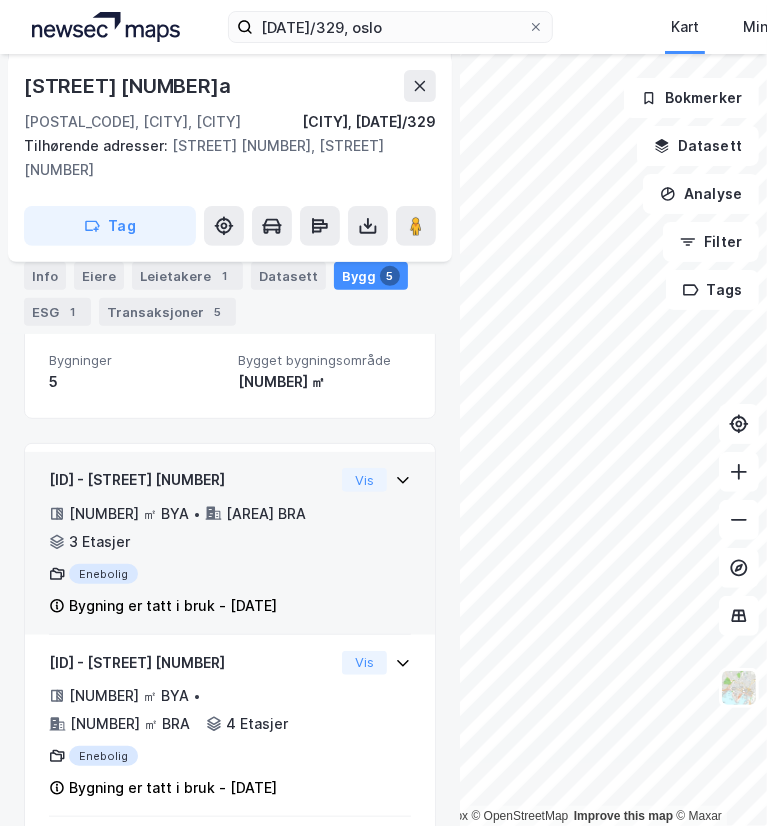 scroll, scrollTop: 0, scrollLeft: 0, axis: both 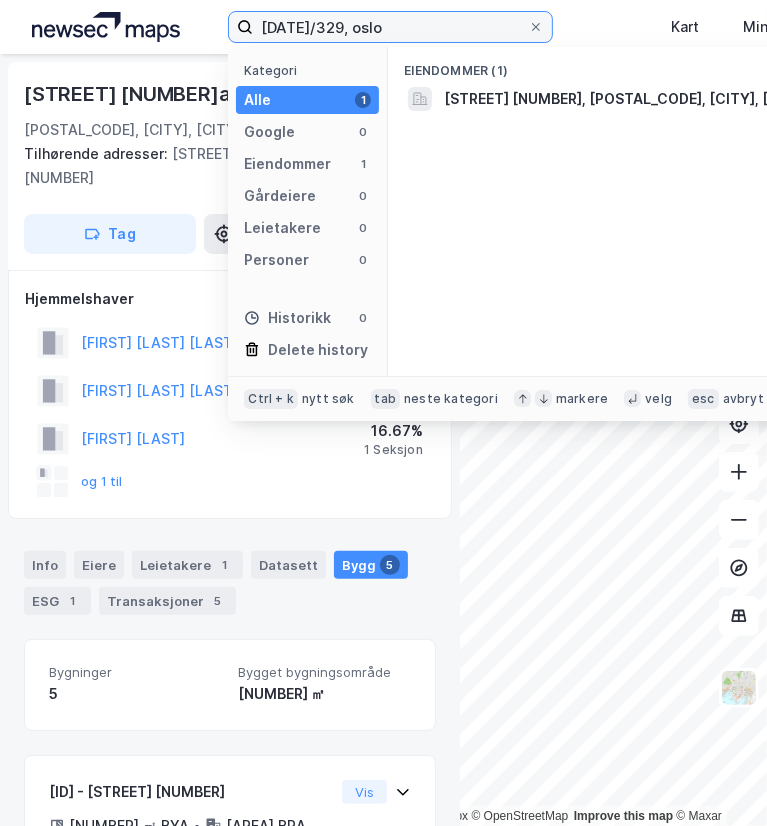 click on "[DATE]/329, oslo" at bounding box center [390, 27] 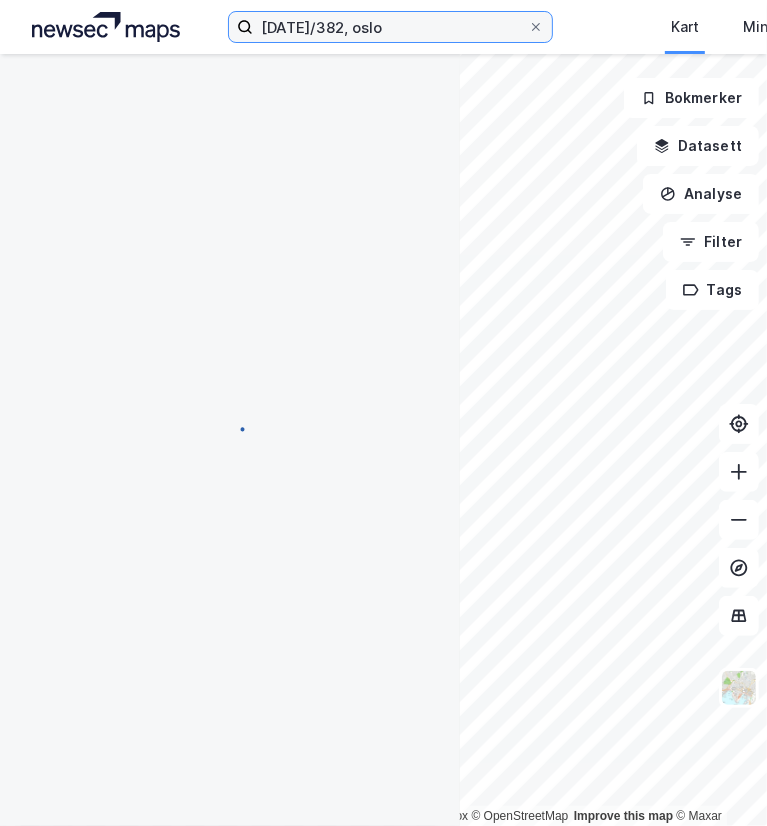 scroll, scrollTop: 23, scrollLeft: 0, axis: vertical 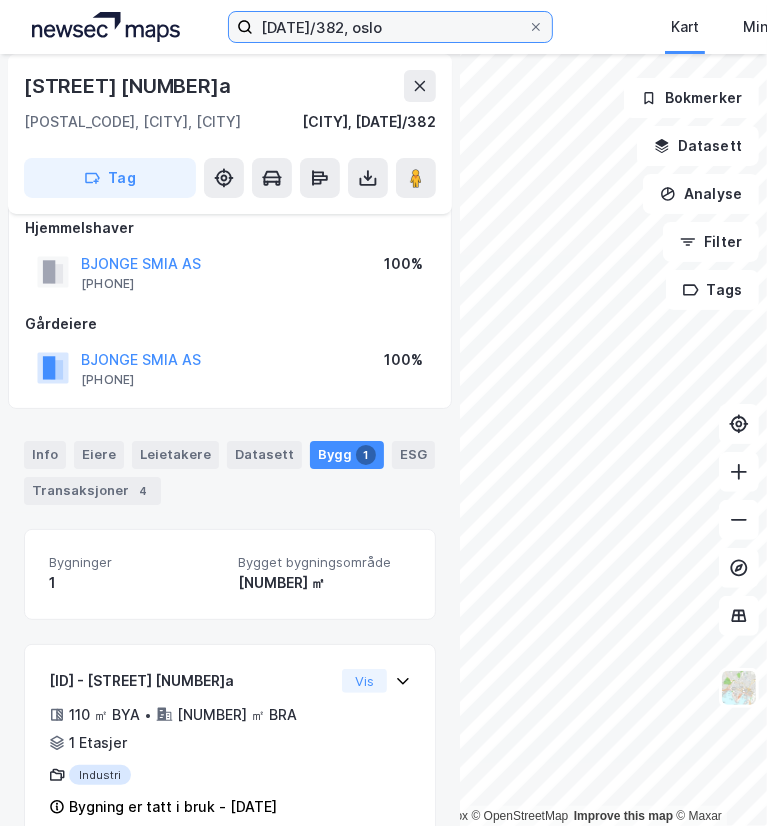 click on "[DATE]/382, oslo" at bounding box center [390, 27] 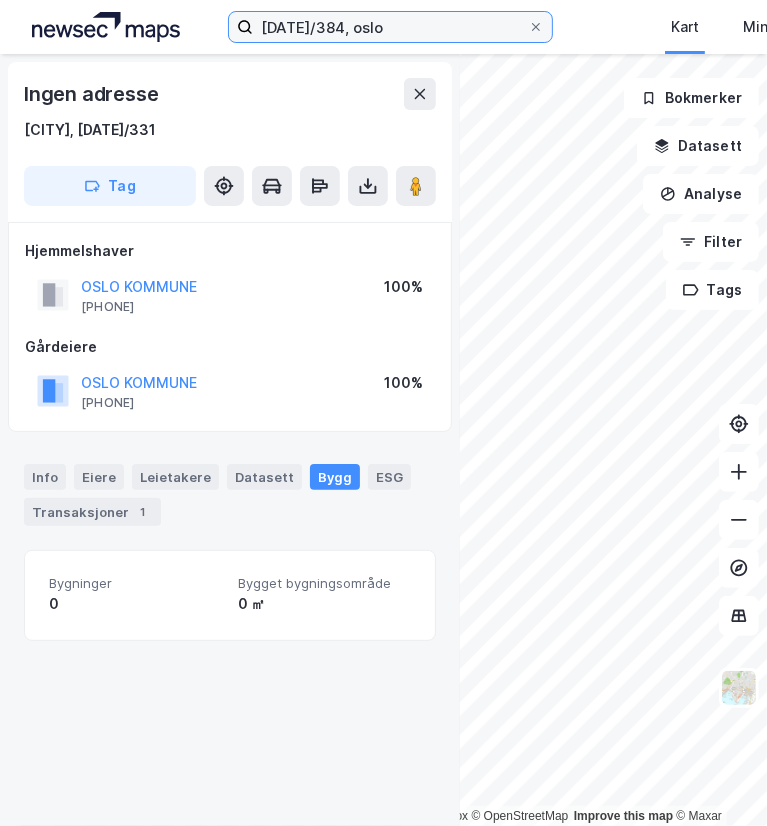 type on "[DATE]/384, oslo" 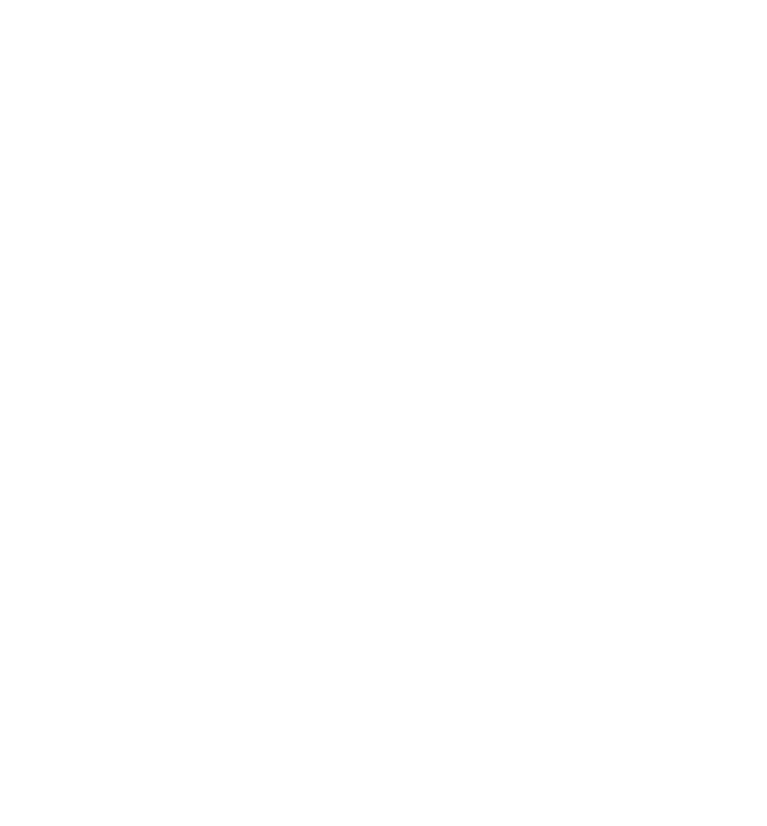 scroll, scrollTop: 0, scrollLeft: 0, axis: both 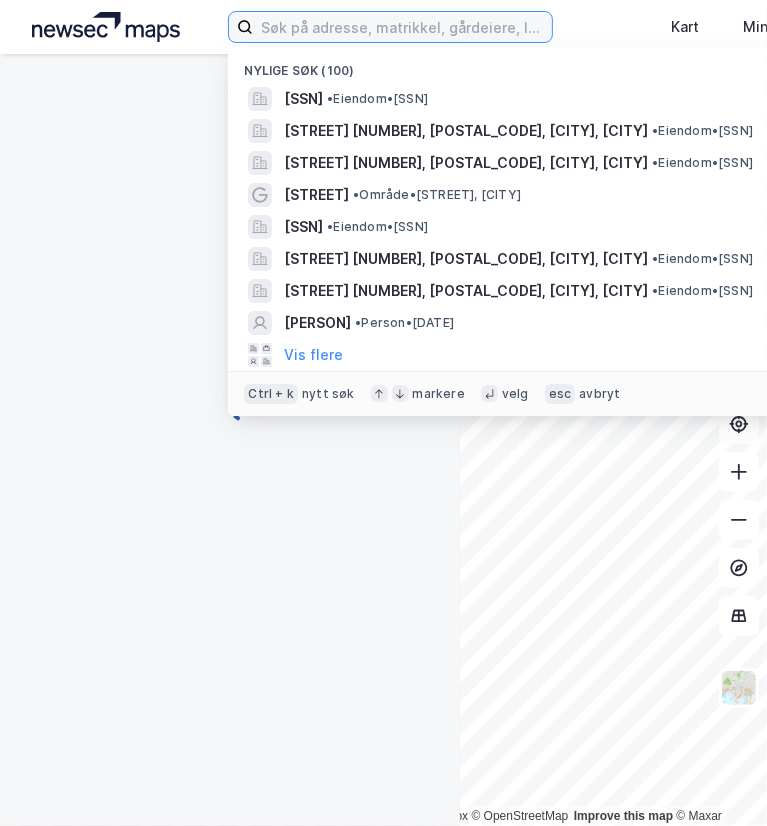 click at bounding box center [402, 27] 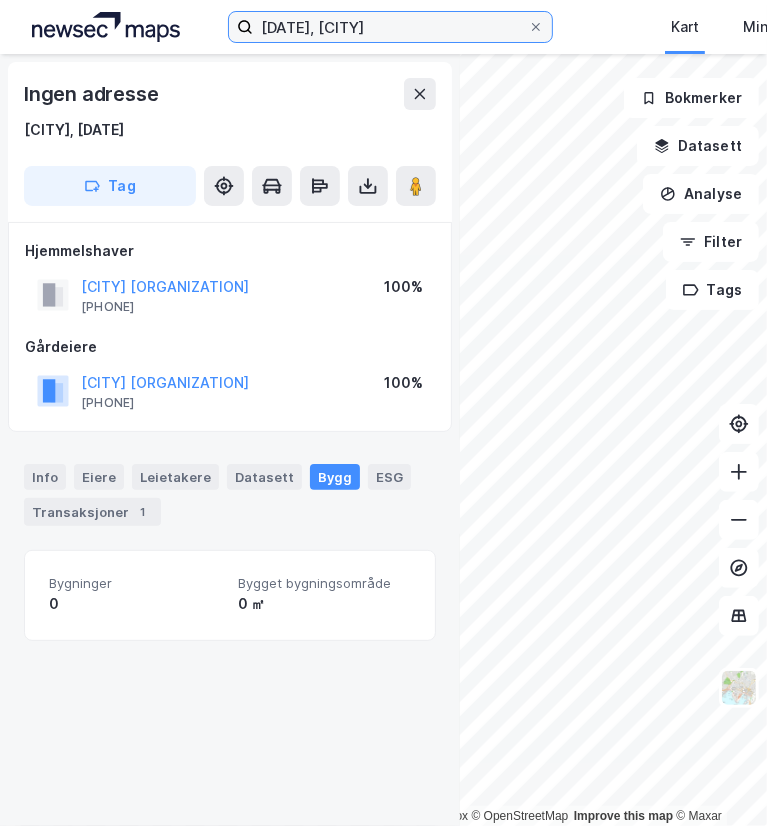 click on "[DATE], [CITY]" at bounding box center (390, 27) 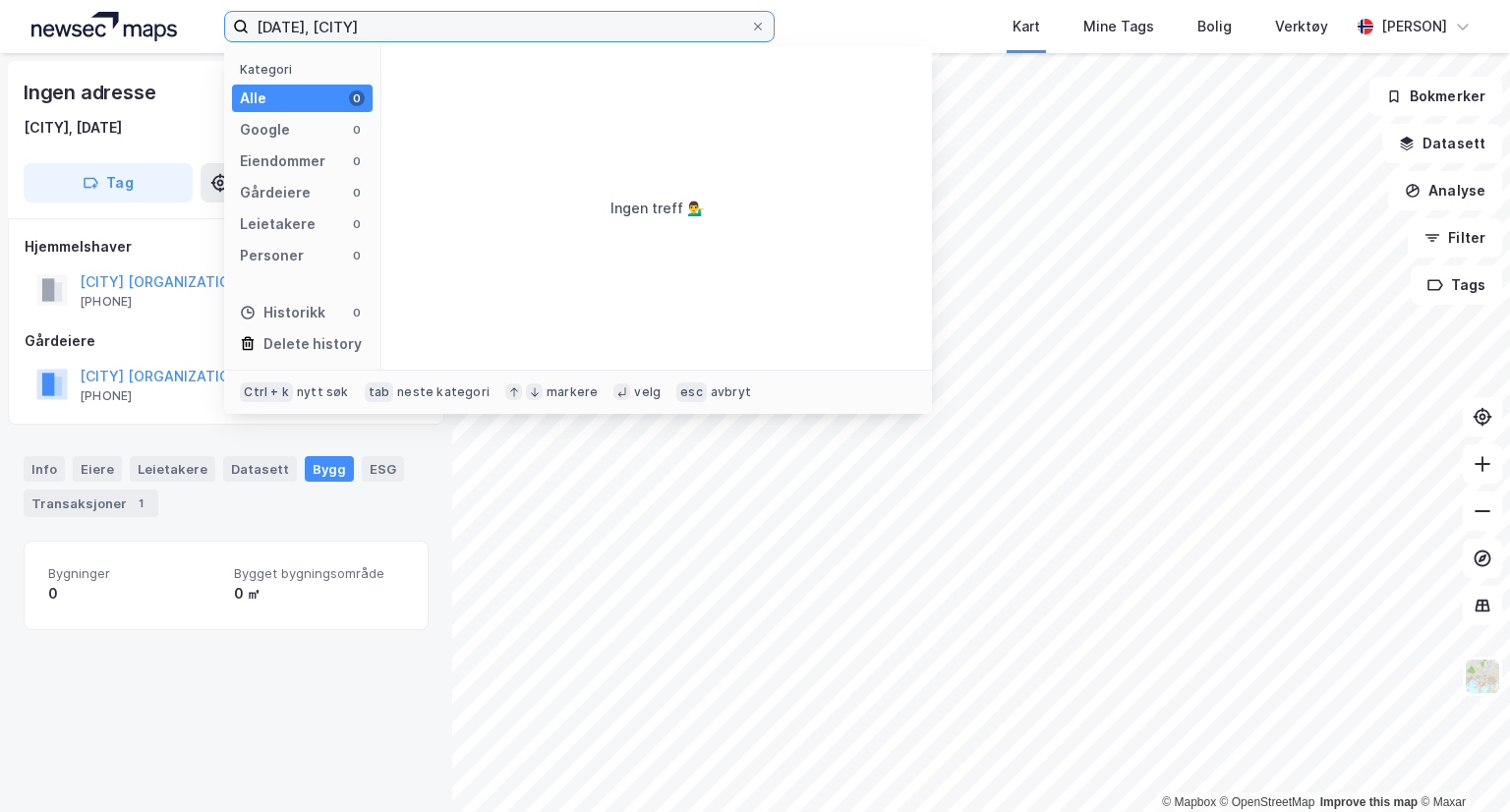 click on "27/229, oslo" at bounding box center (499, 27) 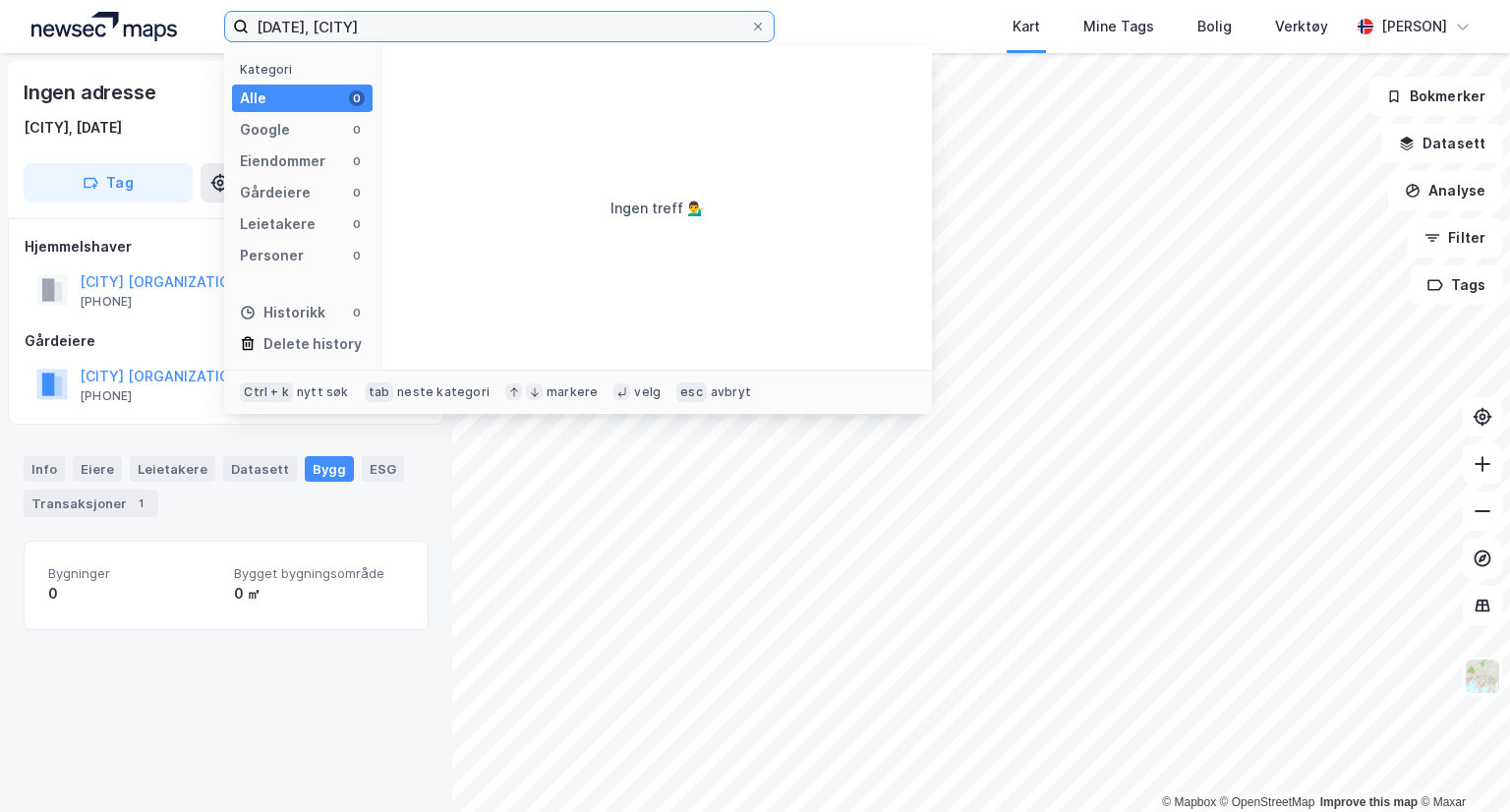 type on "33/1, oslo" 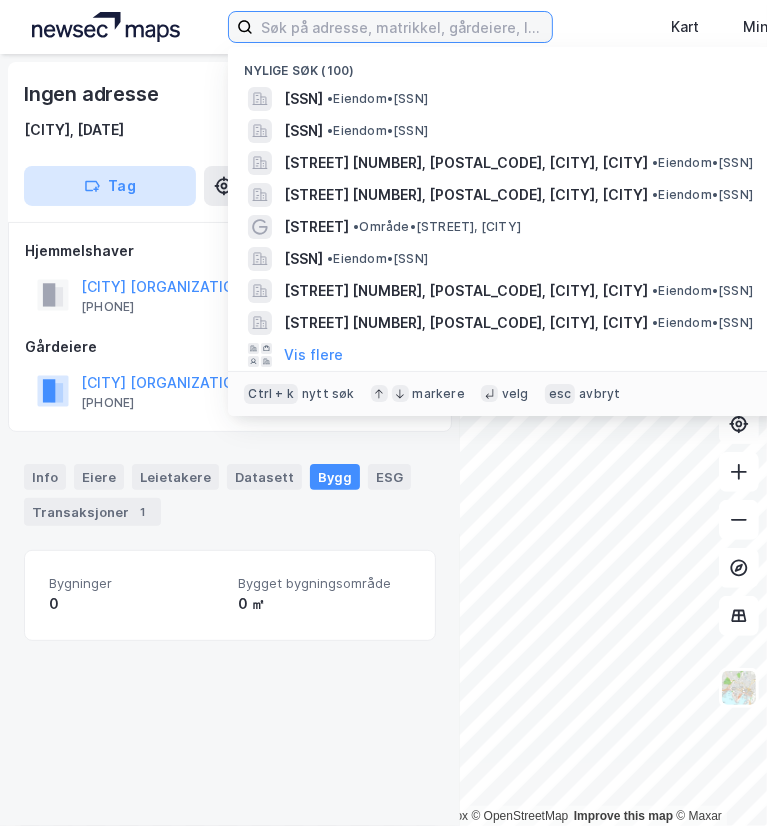 type 